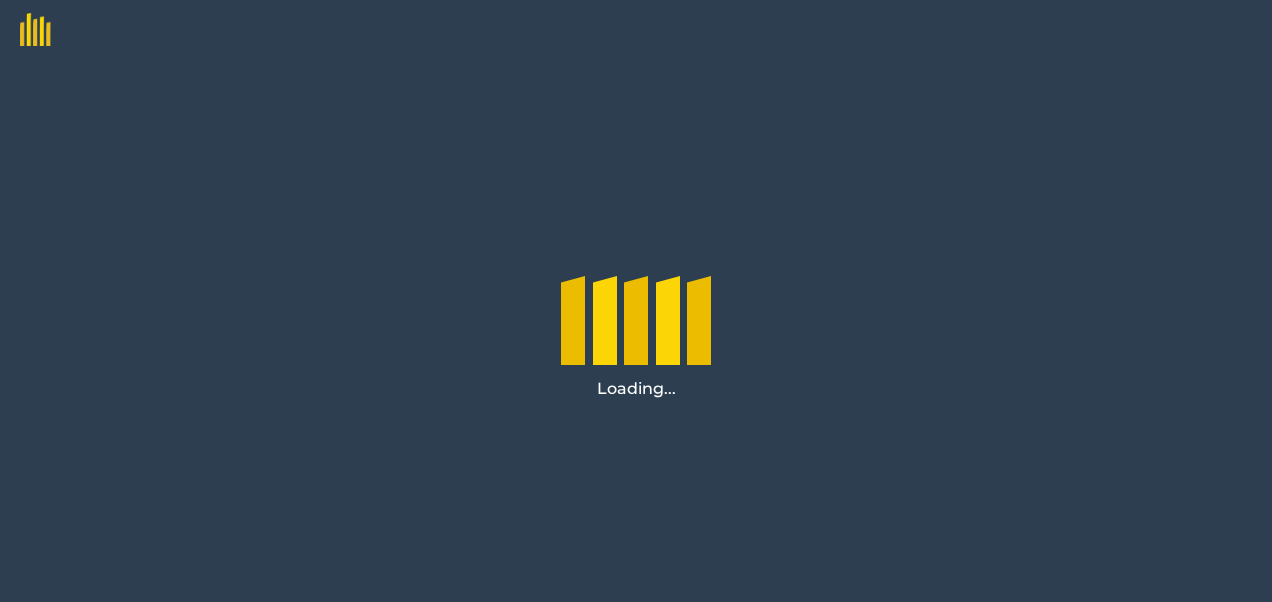scroll, scrollTop: 0, scrollLeft: 0, axis: both 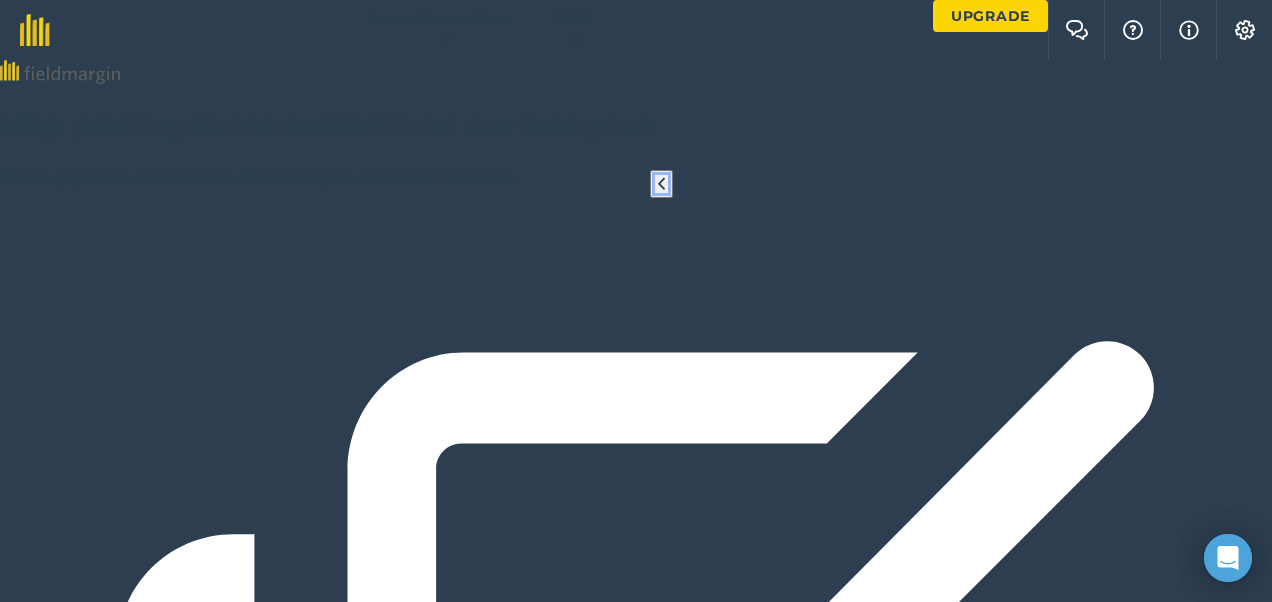 click at bounding box center (661, 184) 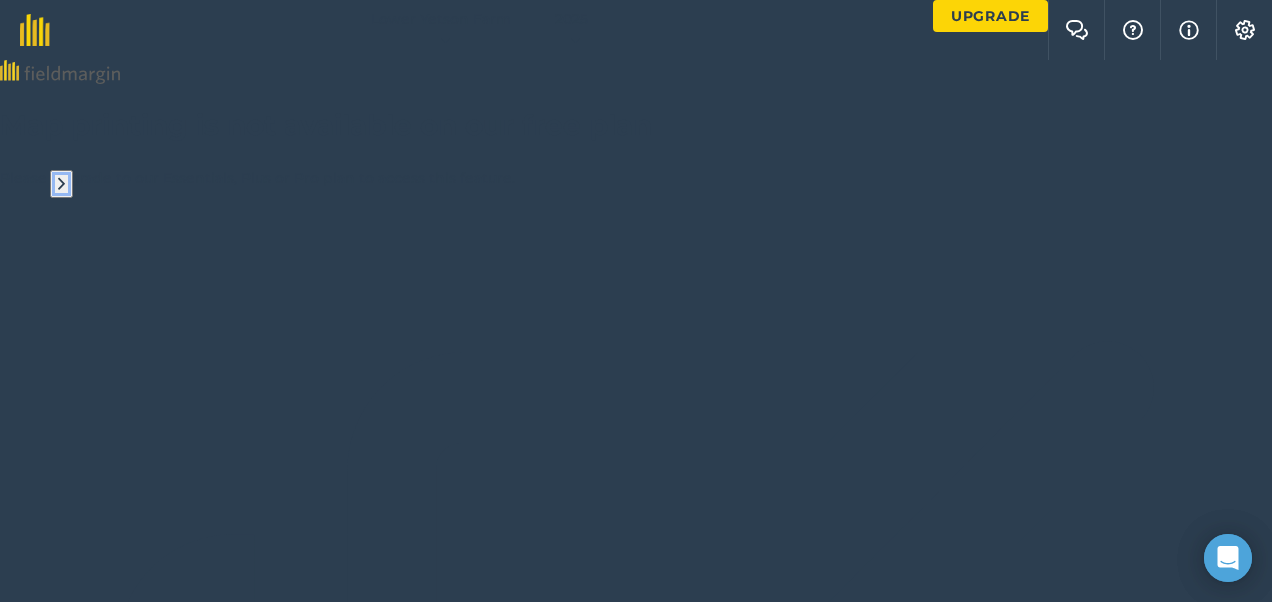 click at bounding box center (61, 184) 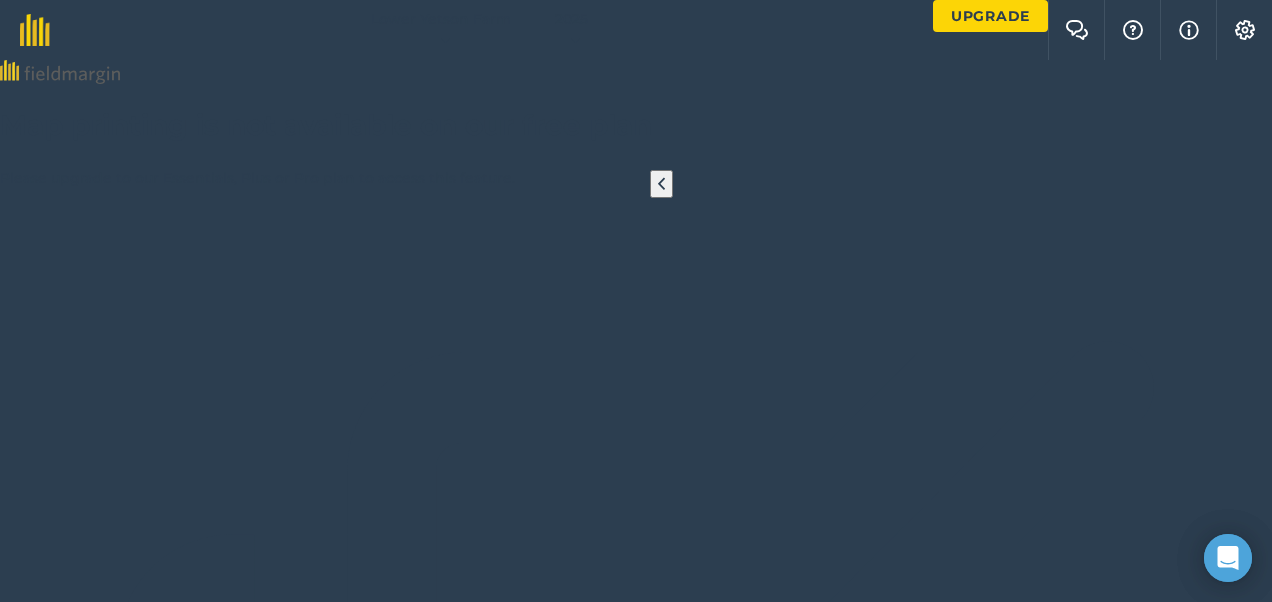 click on "Back" at bounding box center [636, 10907] 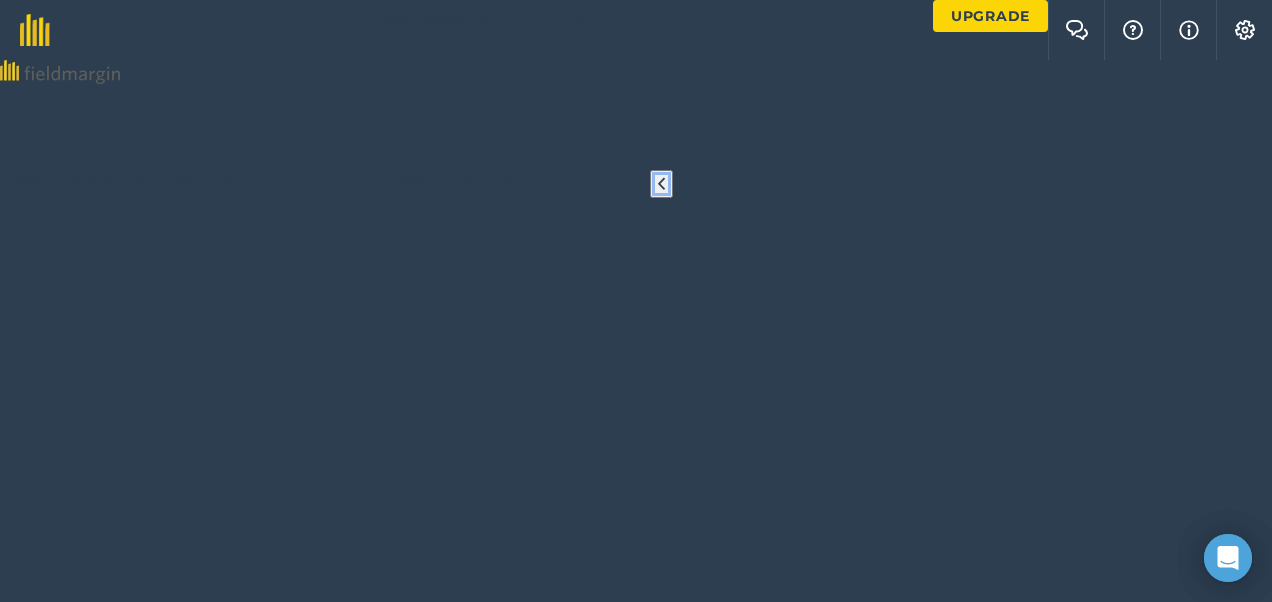 click at bounding box center (661, 184) 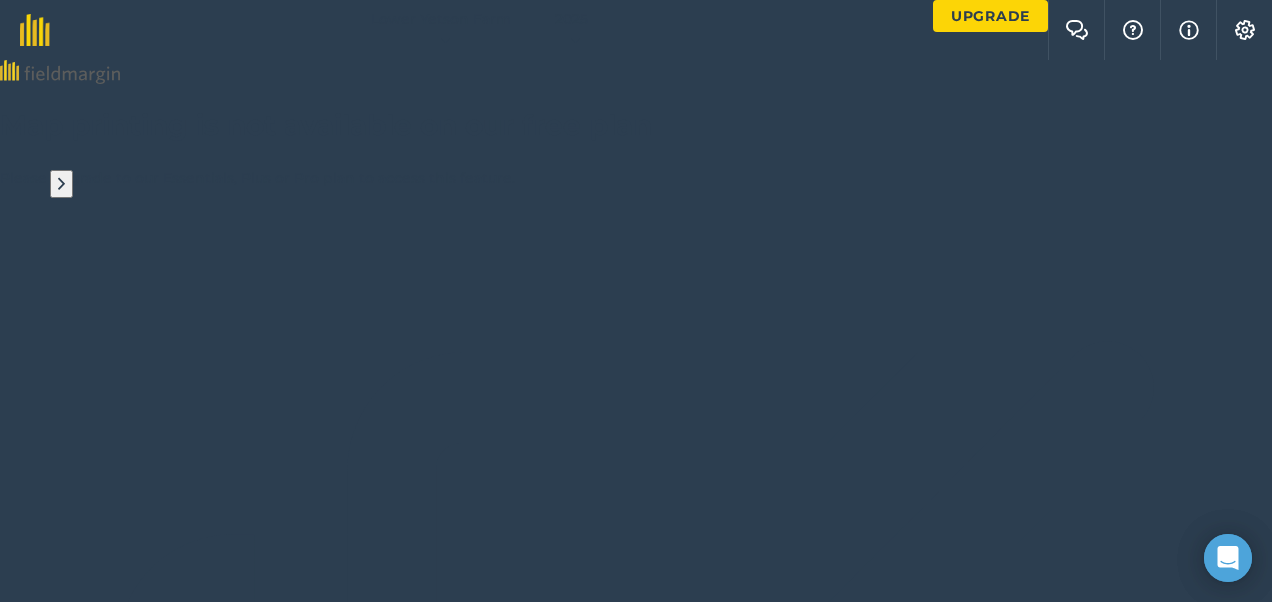 click at bounding box center [28, 1604] 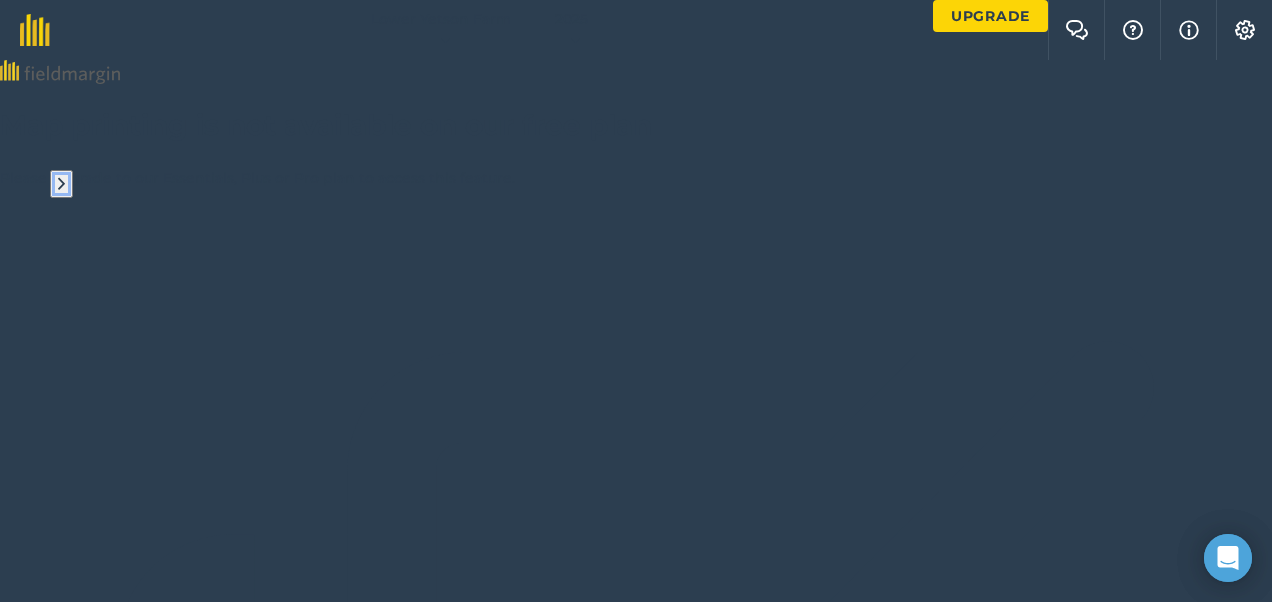 click at bounding box center (61, 184) 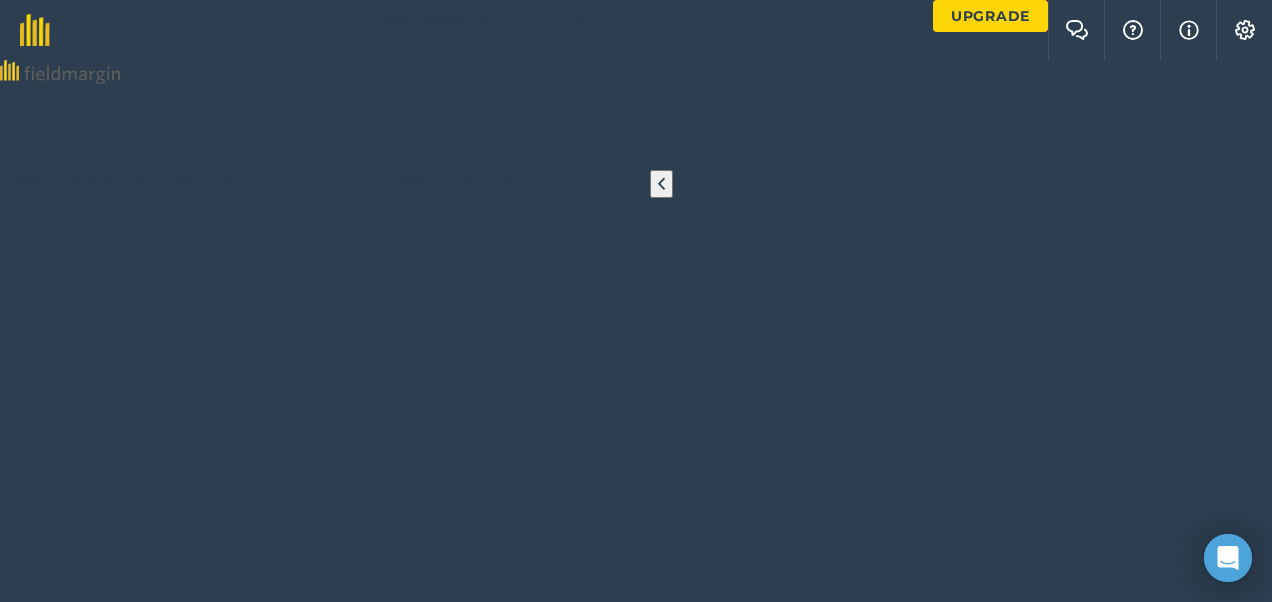 click at bounding box center (636, 2293) 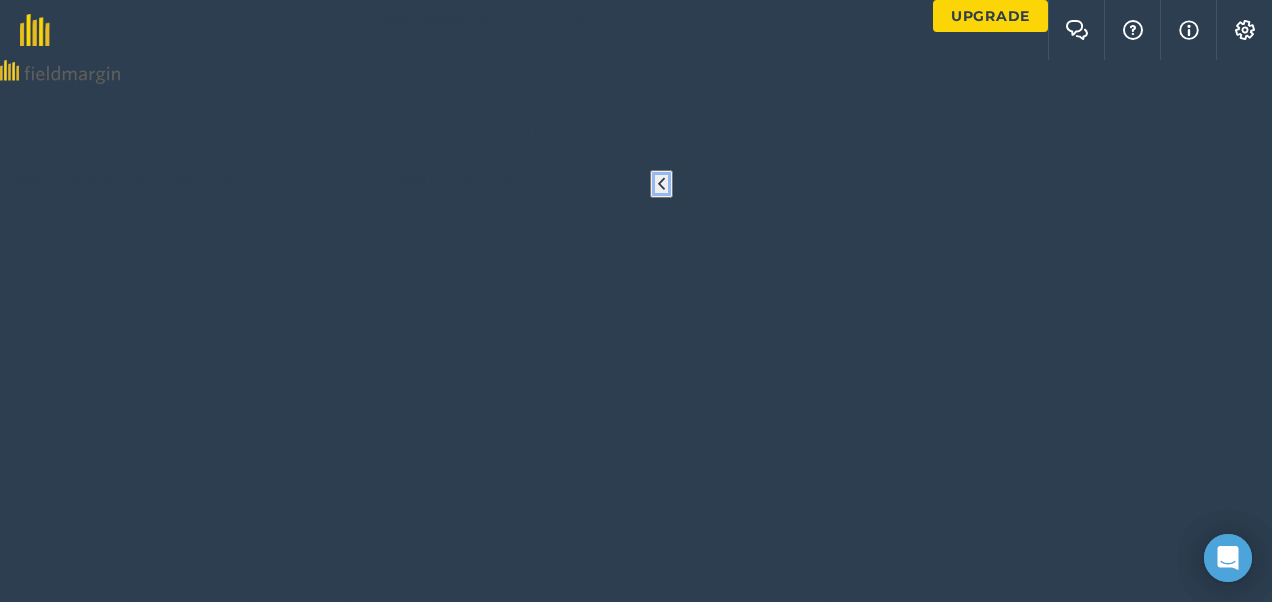 click at bounding box center (661, 184) 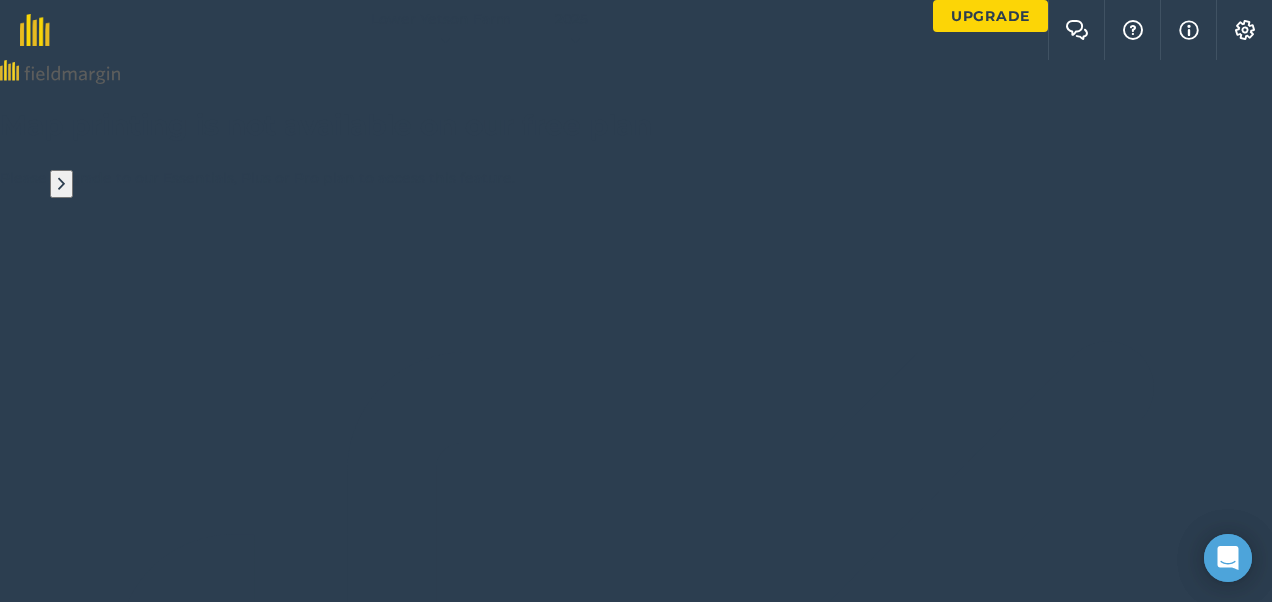 click on "Measure" at bounding box center [1241, 11115] 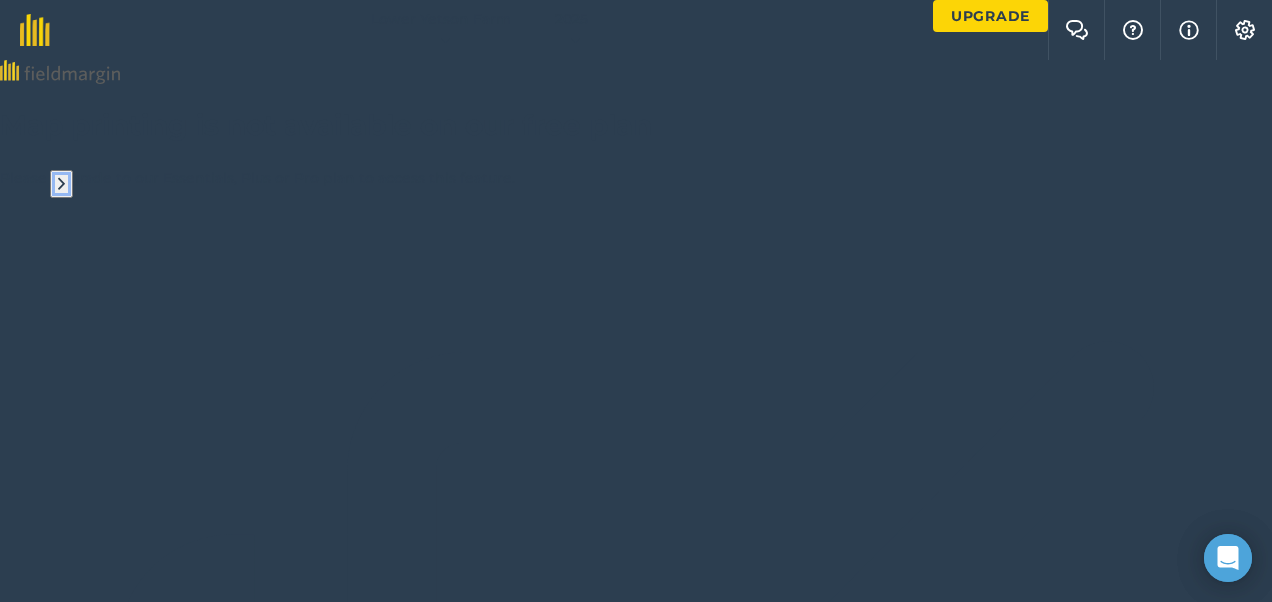 click at bounding box center [61, 184] 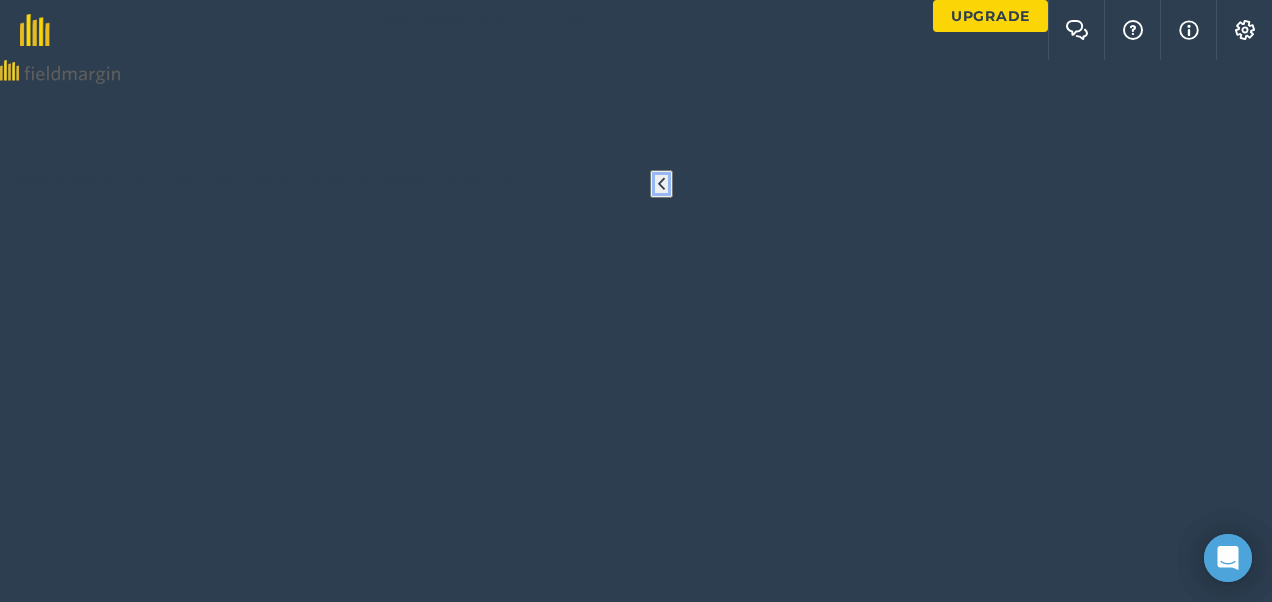 scroll, scrollTop: 0, scrollLeft: 0, axis: both 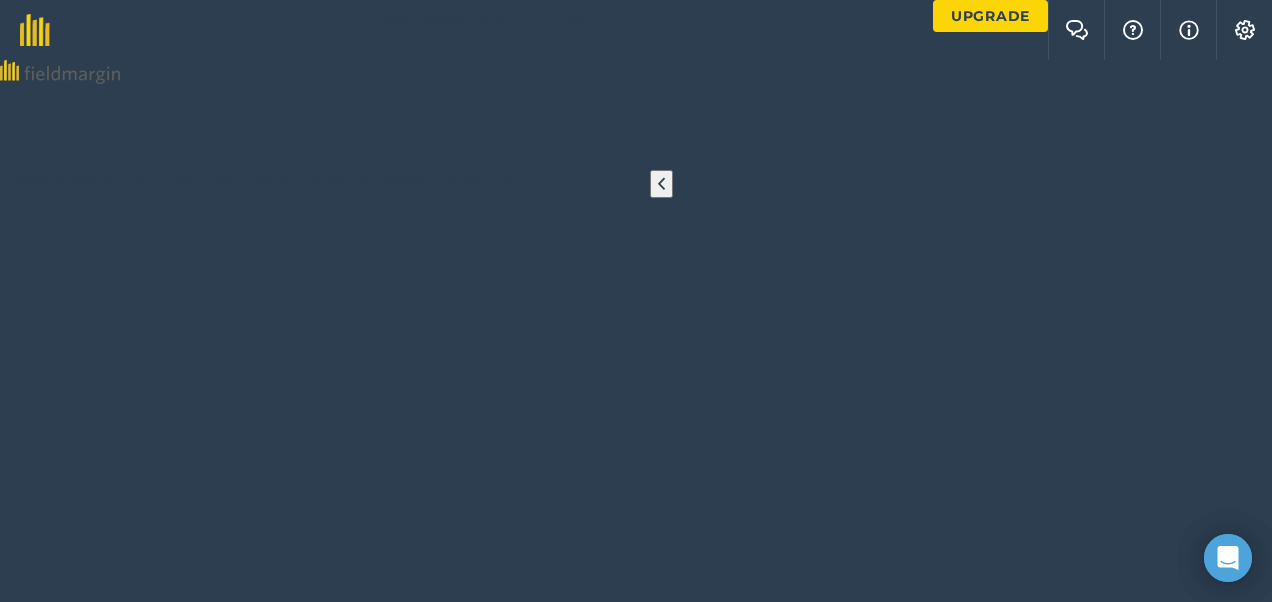 click at bounding box center [110, 11232] 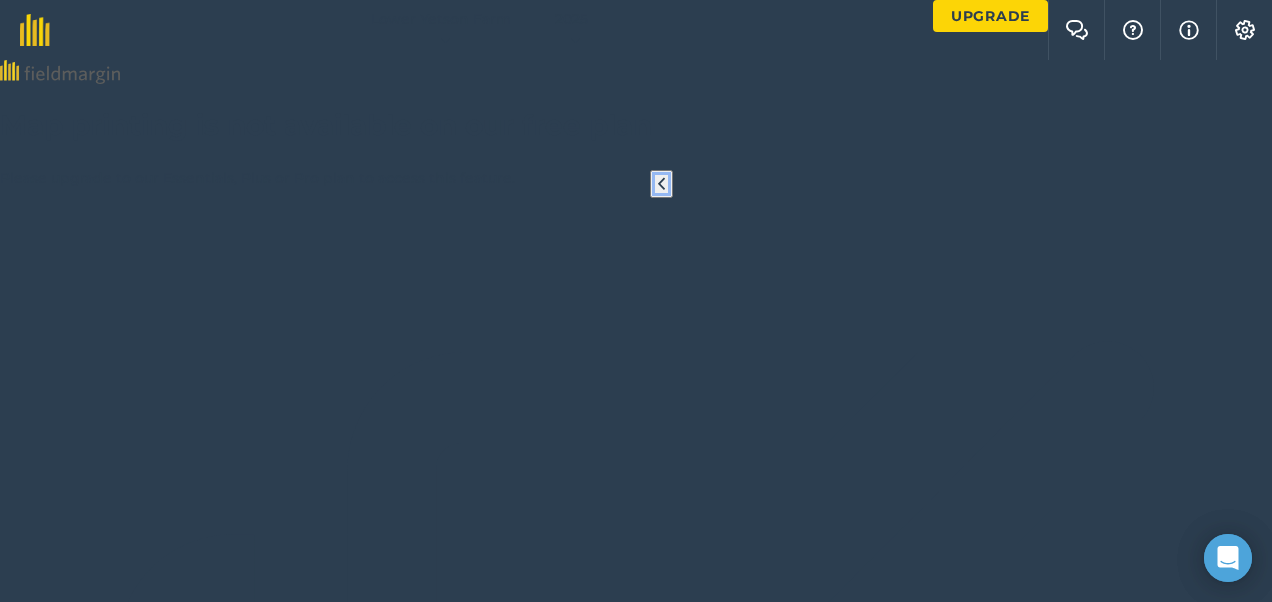 click at bounding box center [661, 184] 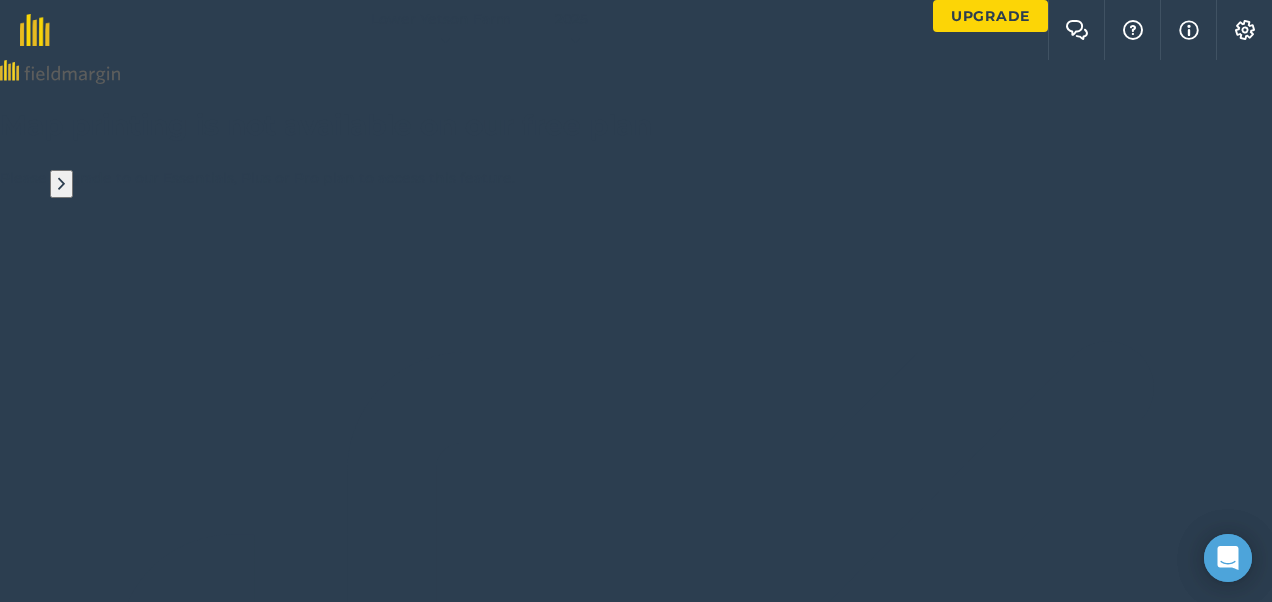 click at bounding box center [28, 1604] 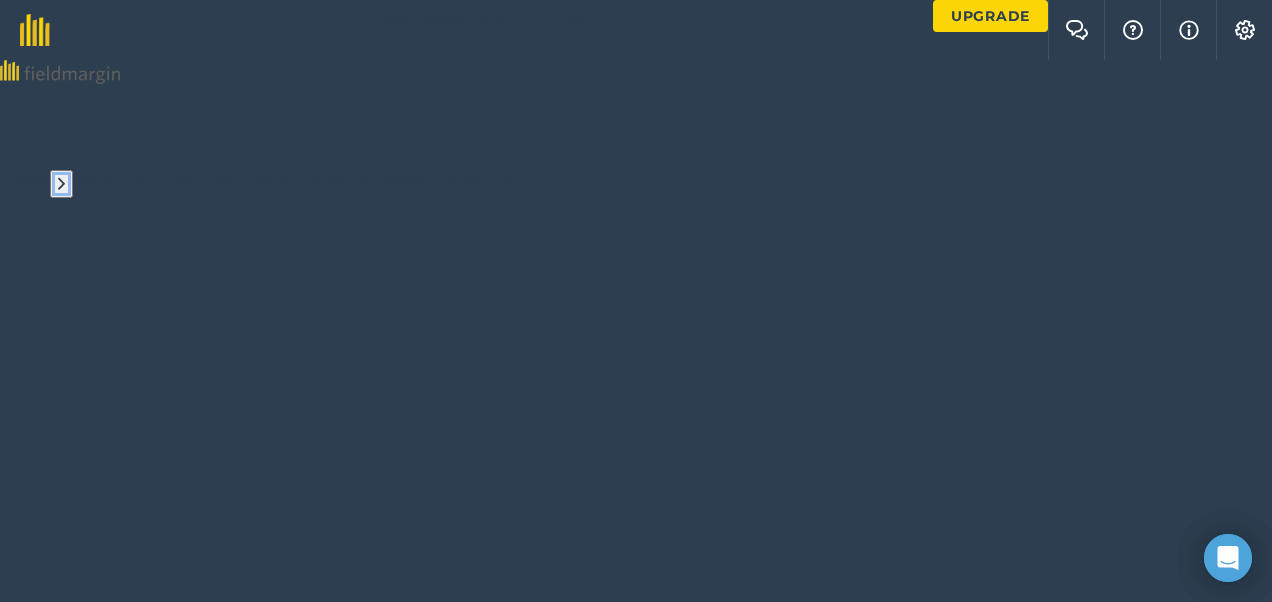 click at bounding box center (61, 184) 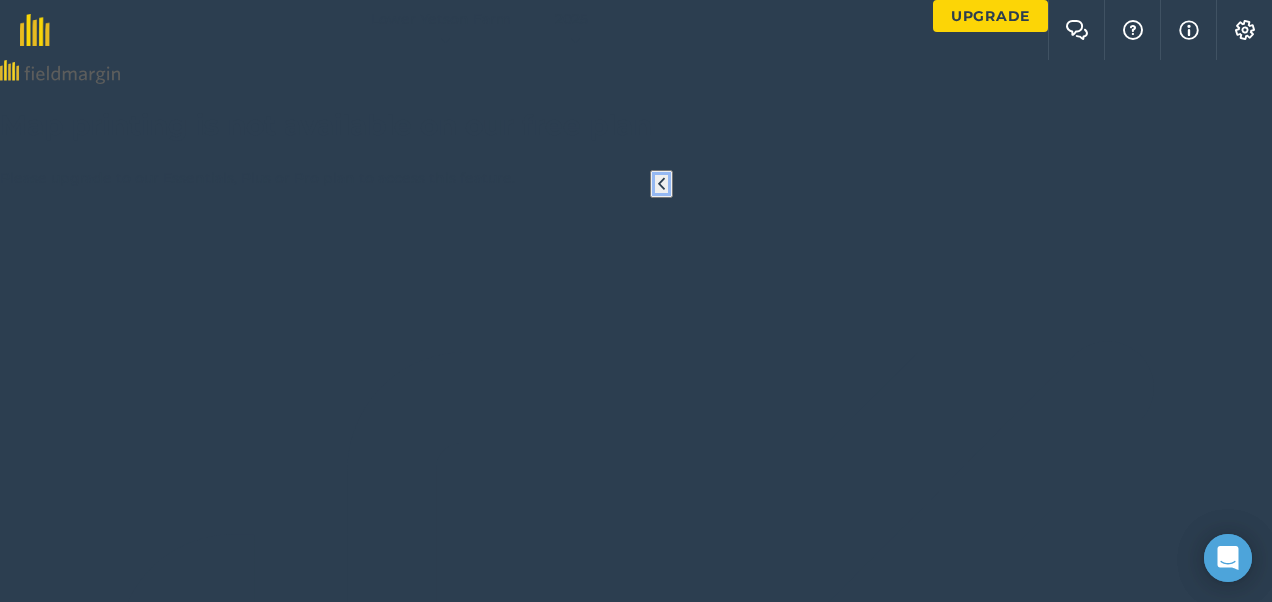 scroll, scrollTop: 0, scrollLeft: 0, axis: both 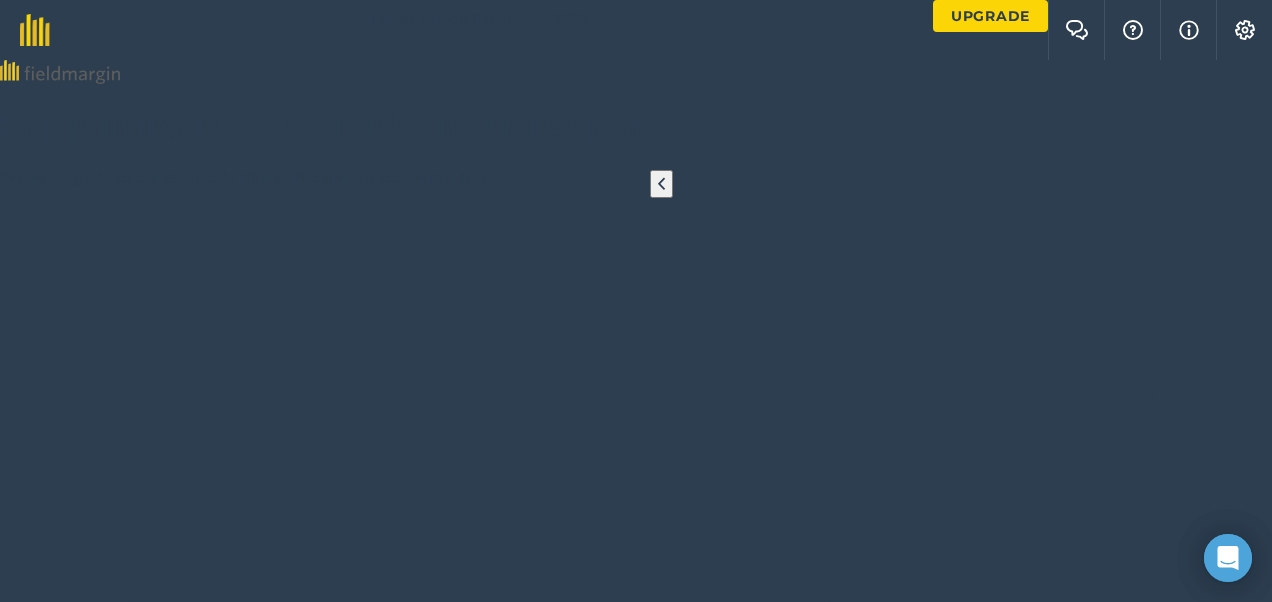 click at bounding box center (110, 11232) 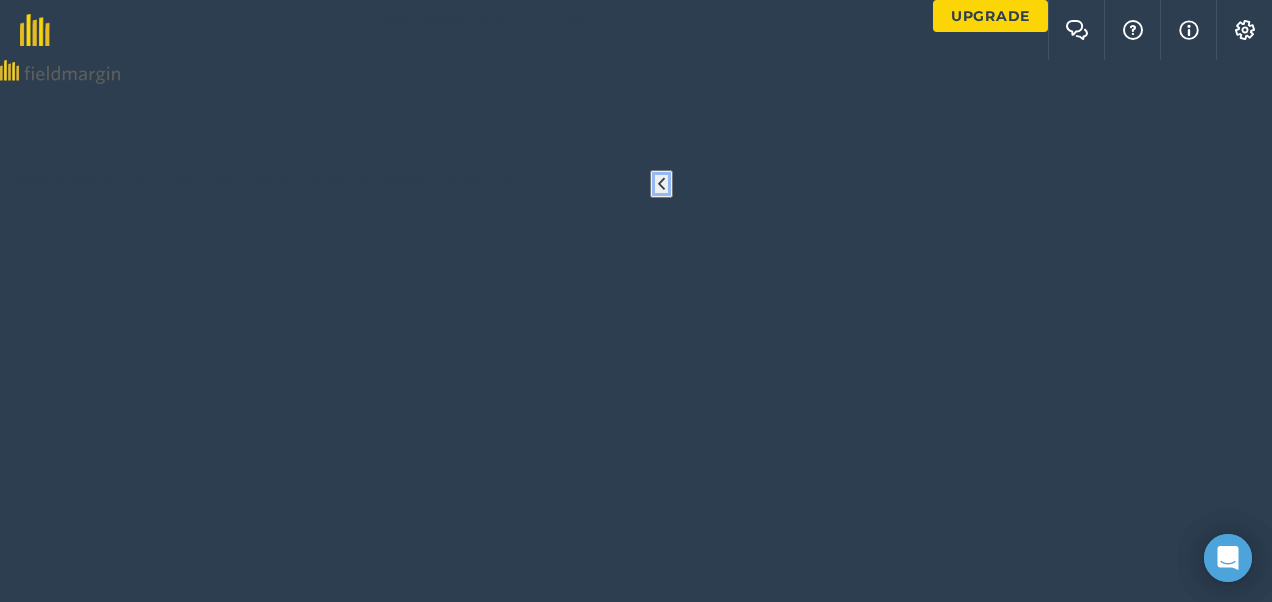 click at bounding box center [661, 184] 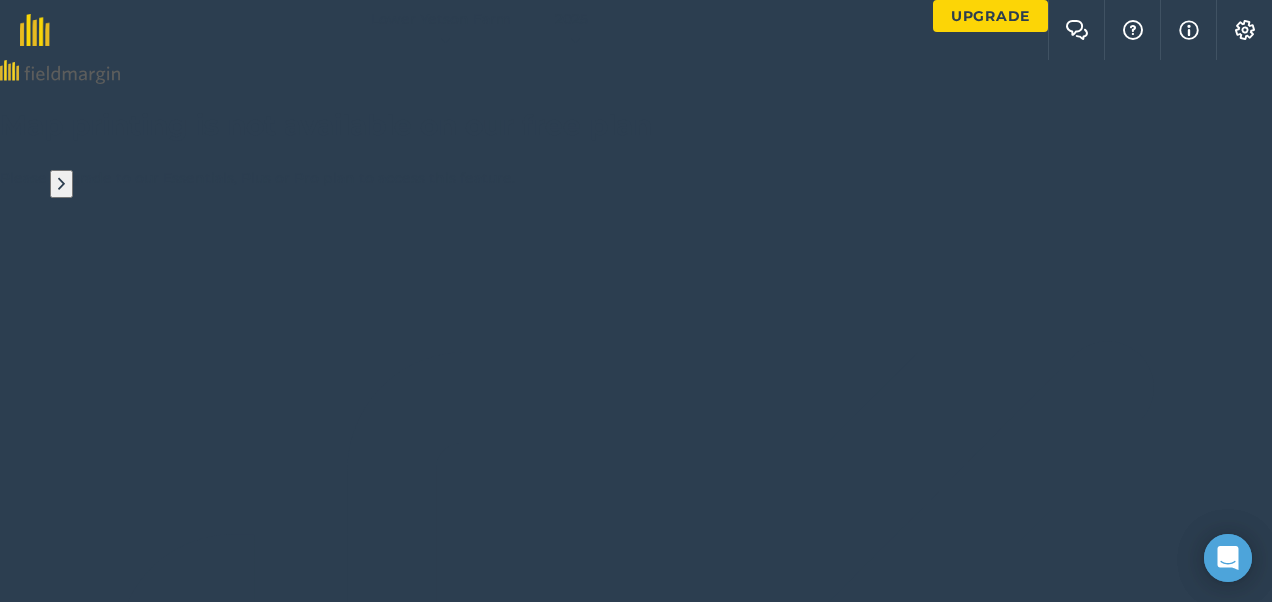 click on "Measure" at bounding box center (1241, 11115) 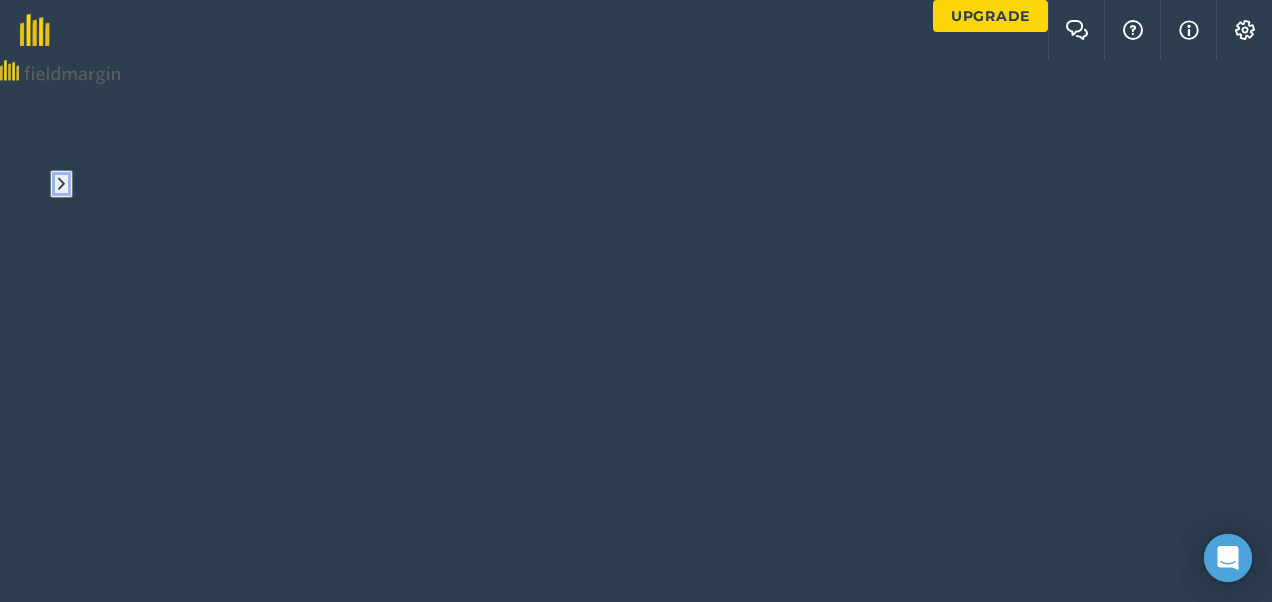 click at bounding box center (61, 184) 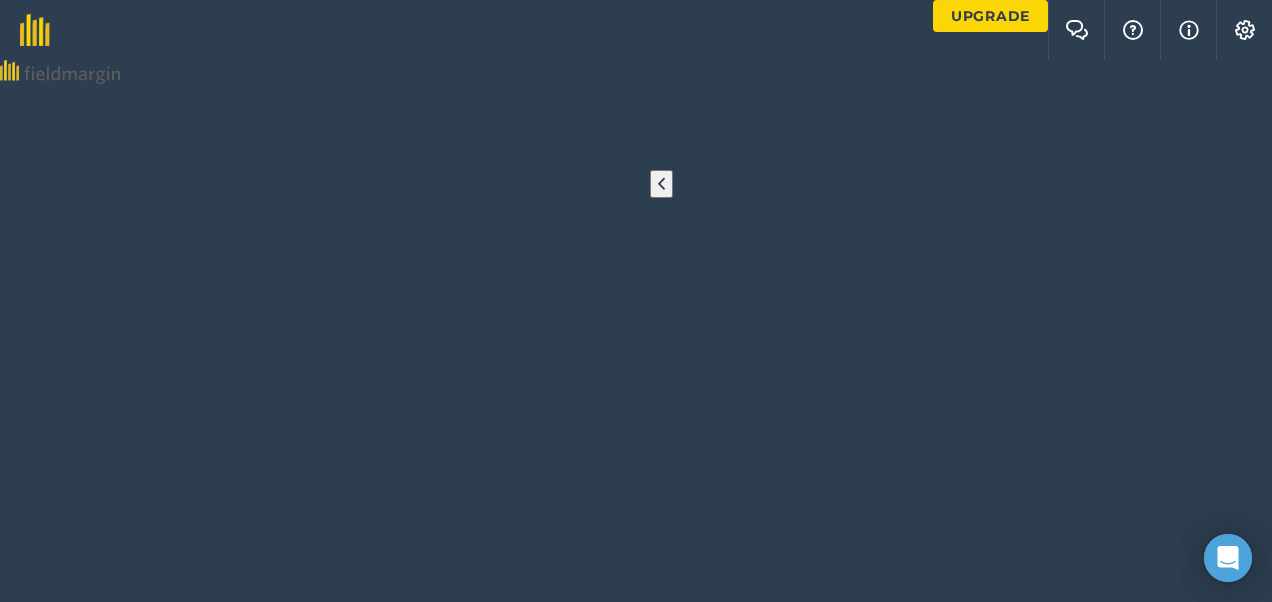 click at bounding box center [110, 11232] 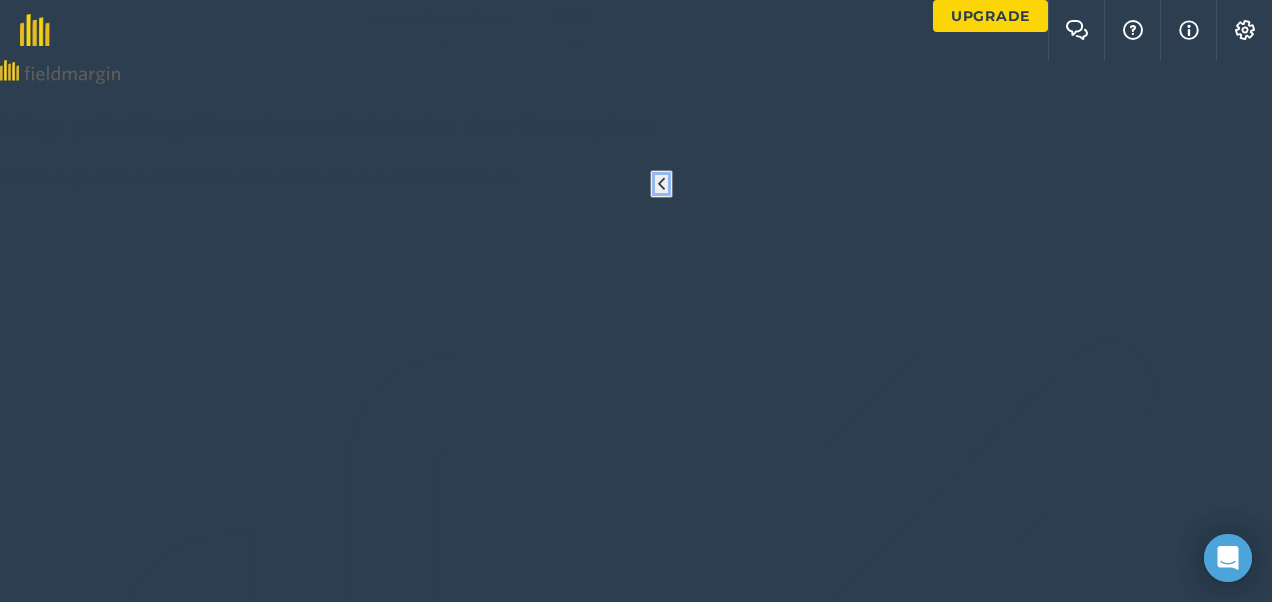 click at bounding box center (661, 184) 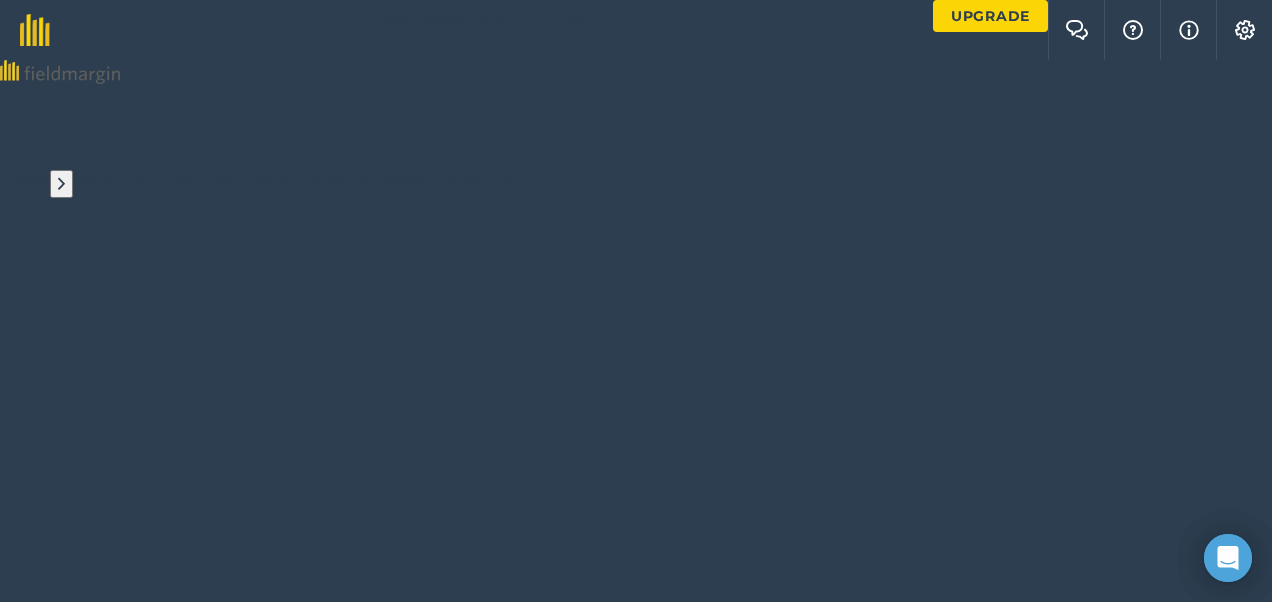 click on "Measure" at bounding box center (1241, 11115) 